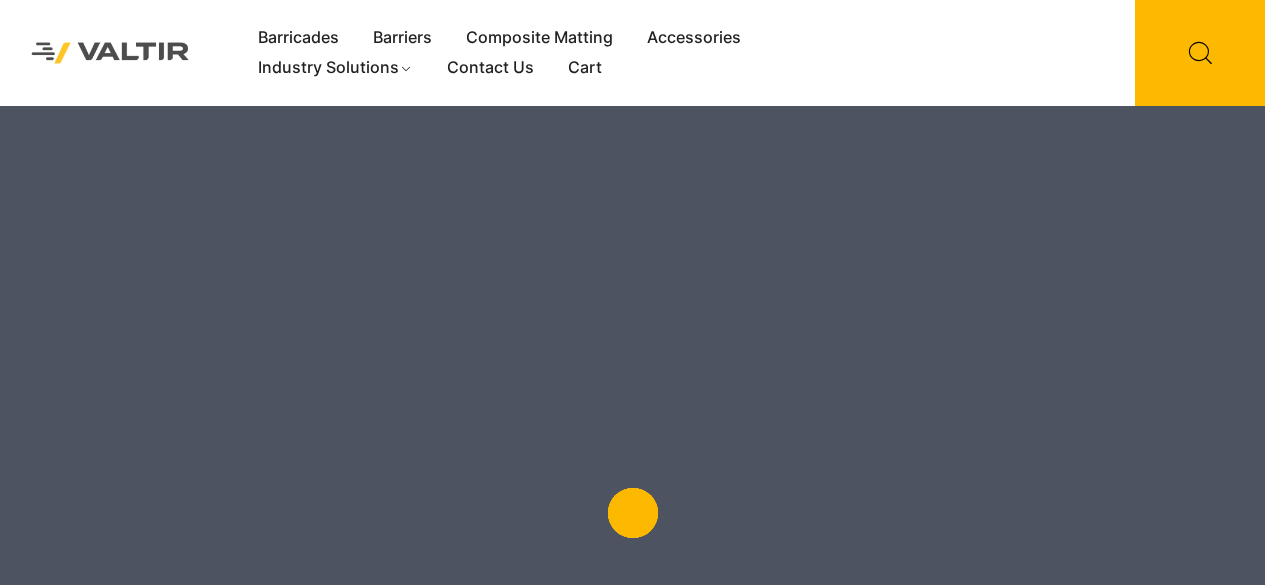 scroll, scrollTop: 0, scrollLeft: 0, axis: both 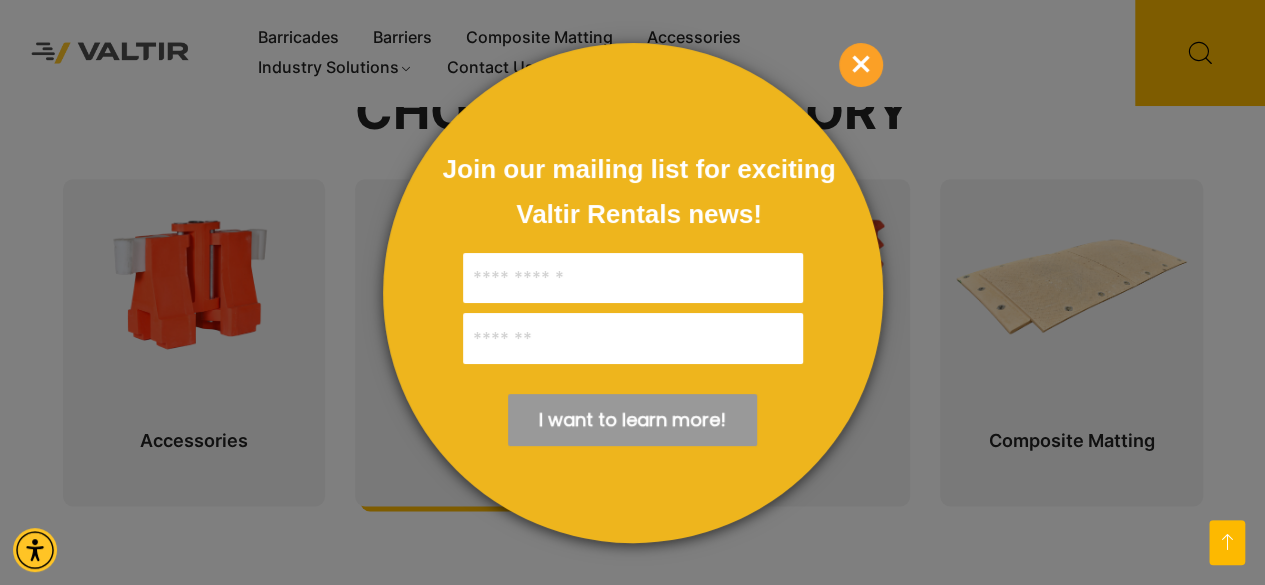 click on "Join our mailing list for exciting Valtir Rentals ​news! I want to learn more! ****** × Thank you! ×" at bounding box center [633, 293] 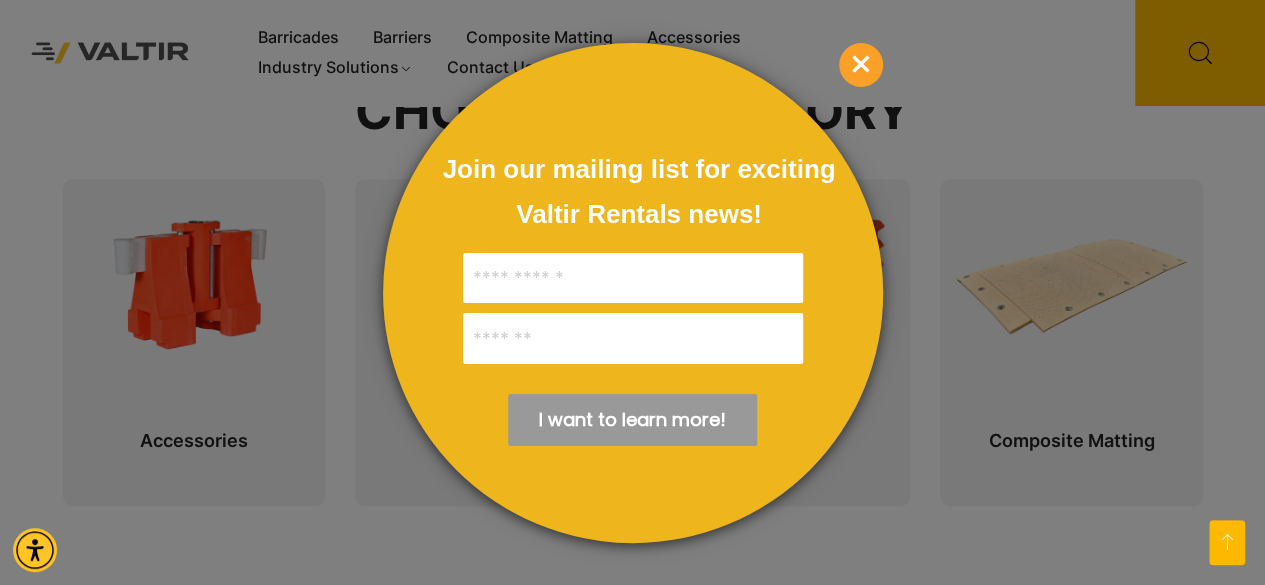 click on "×" at bounding box center [861, 65] 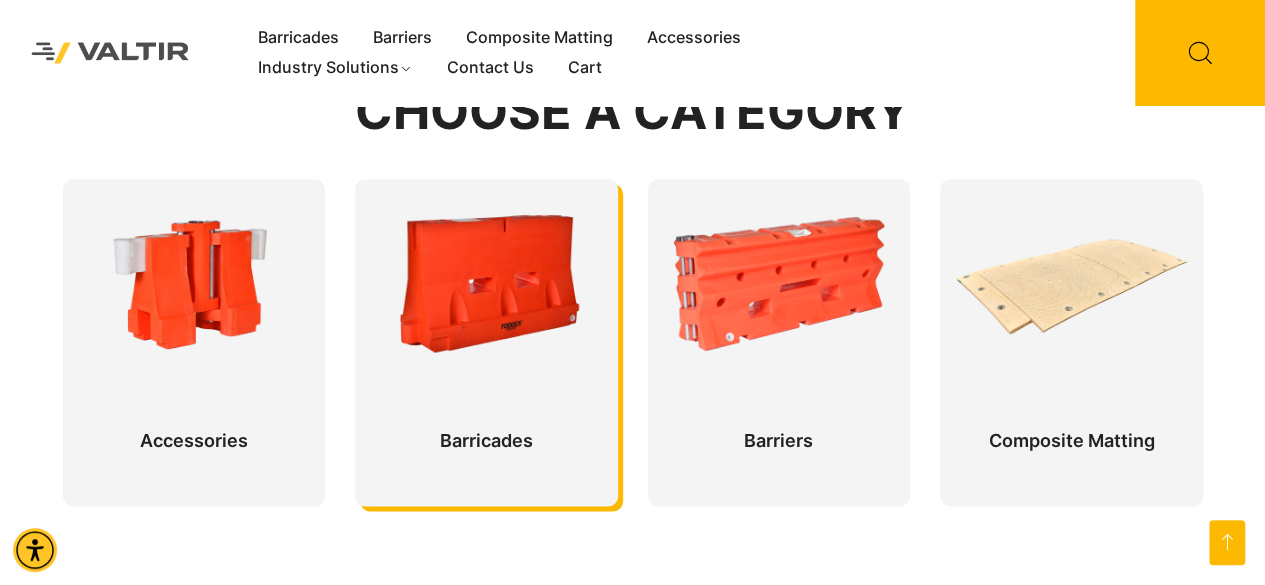 click at bounding box center [486, 342] 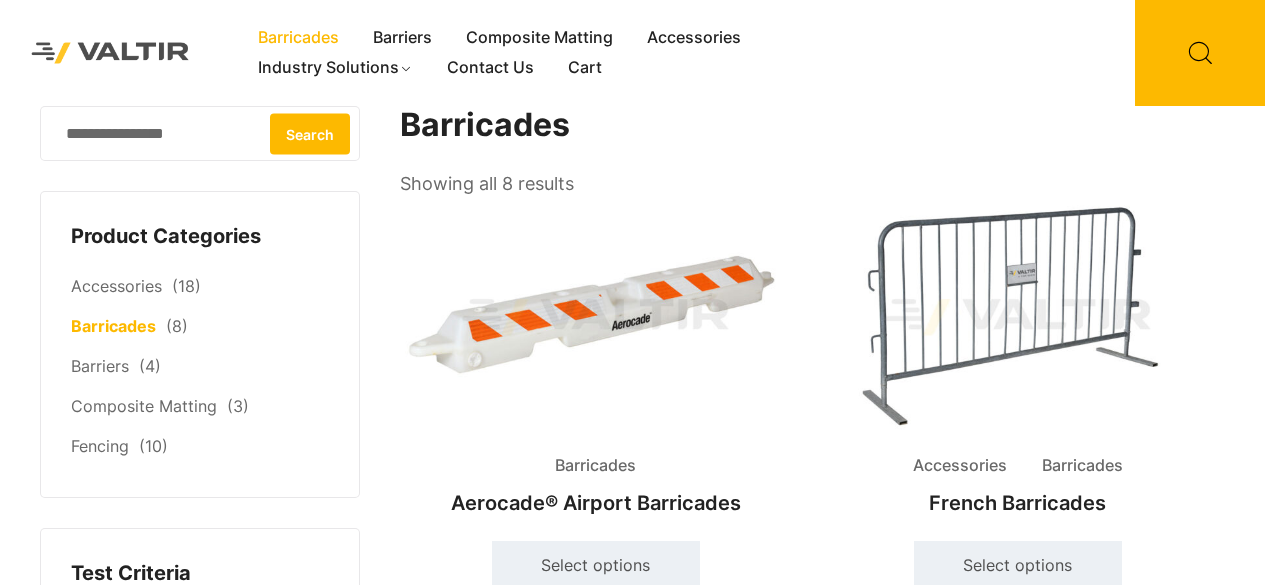 scroll, scrollTop: 0, scrollLeft: 0, axis: both 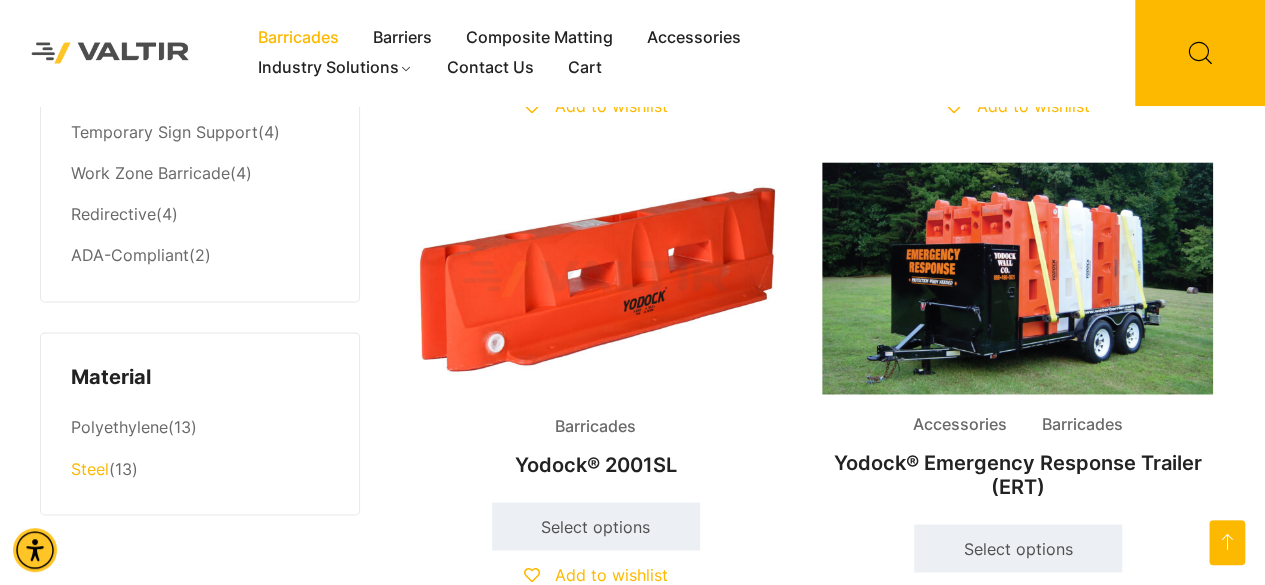 click on "Steel" at bounding box center (90, 468) 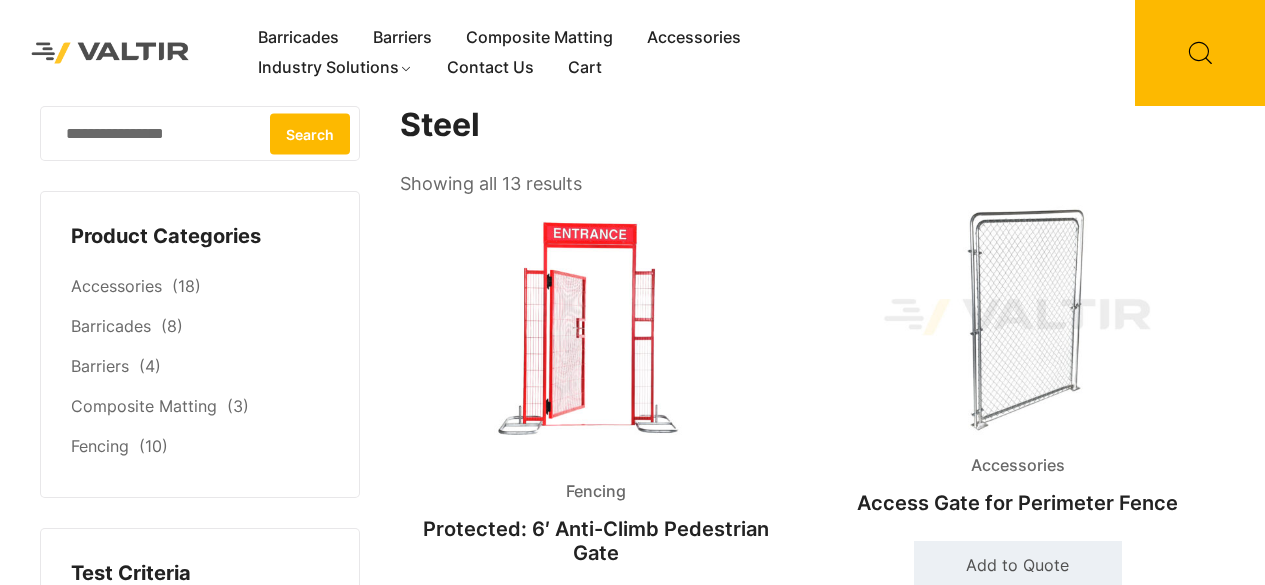 scroll, scrollTop: 0, scrollLeft: 0, axis: both 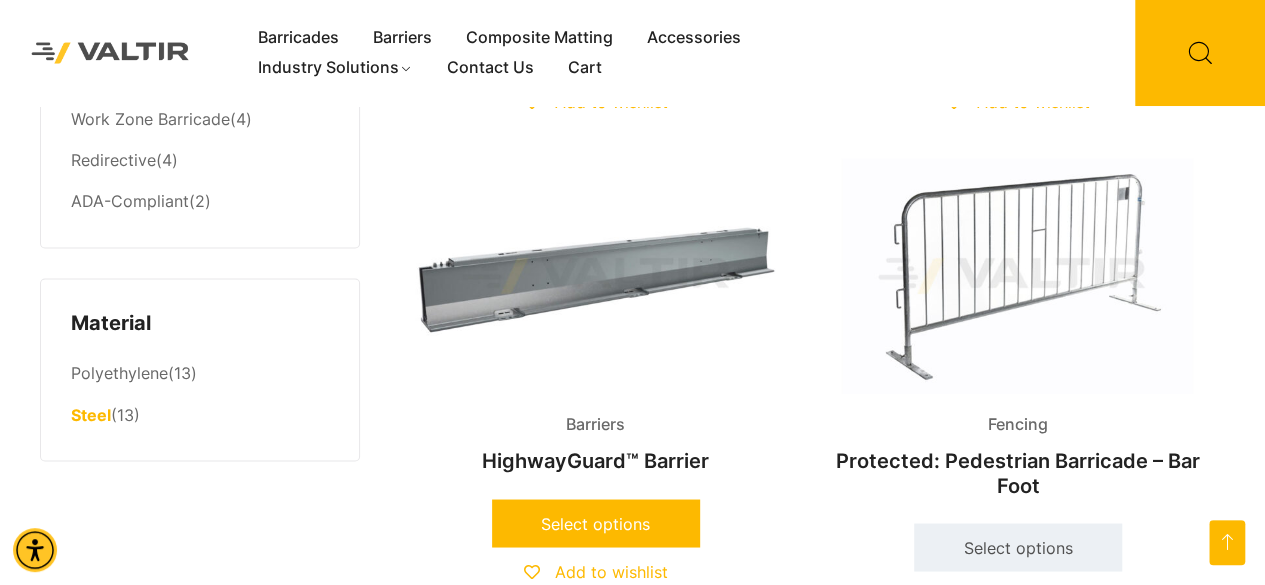 click on "Select options" at bounding box center (596, 523) 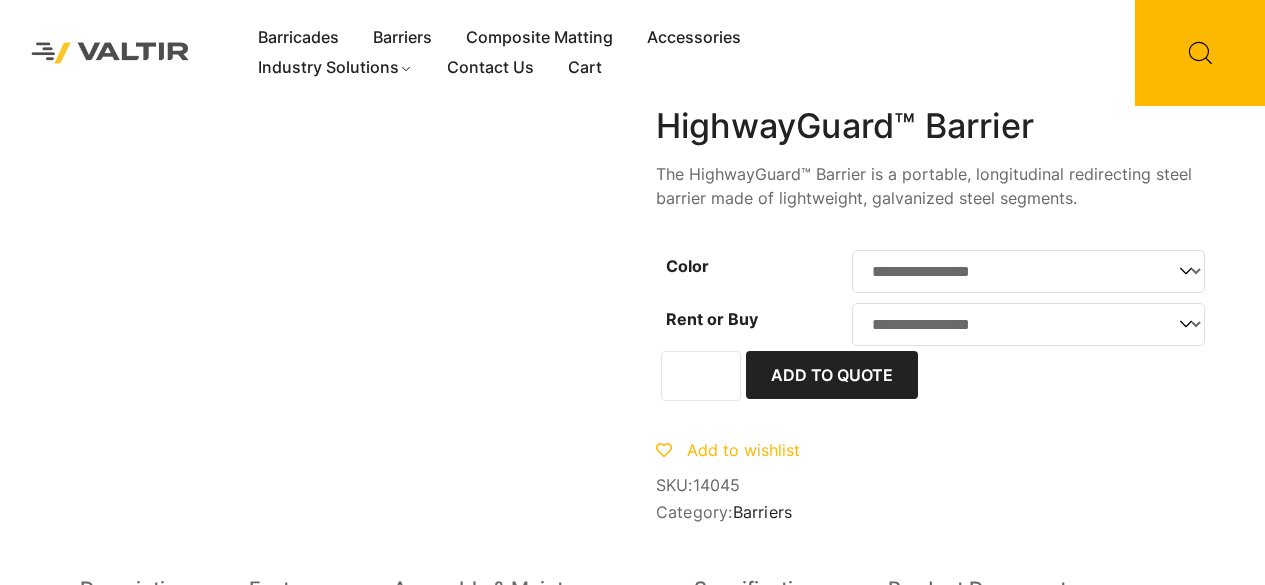 scroll, scrollTop: 0, scrollLeft: 0, axis: both 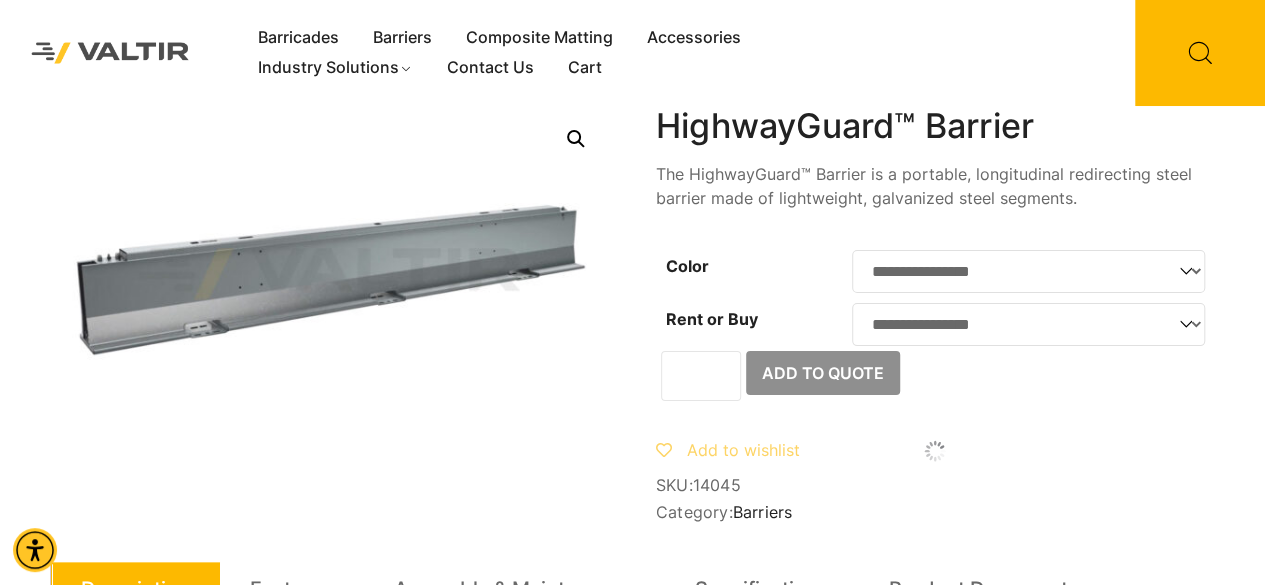 click on "**********" 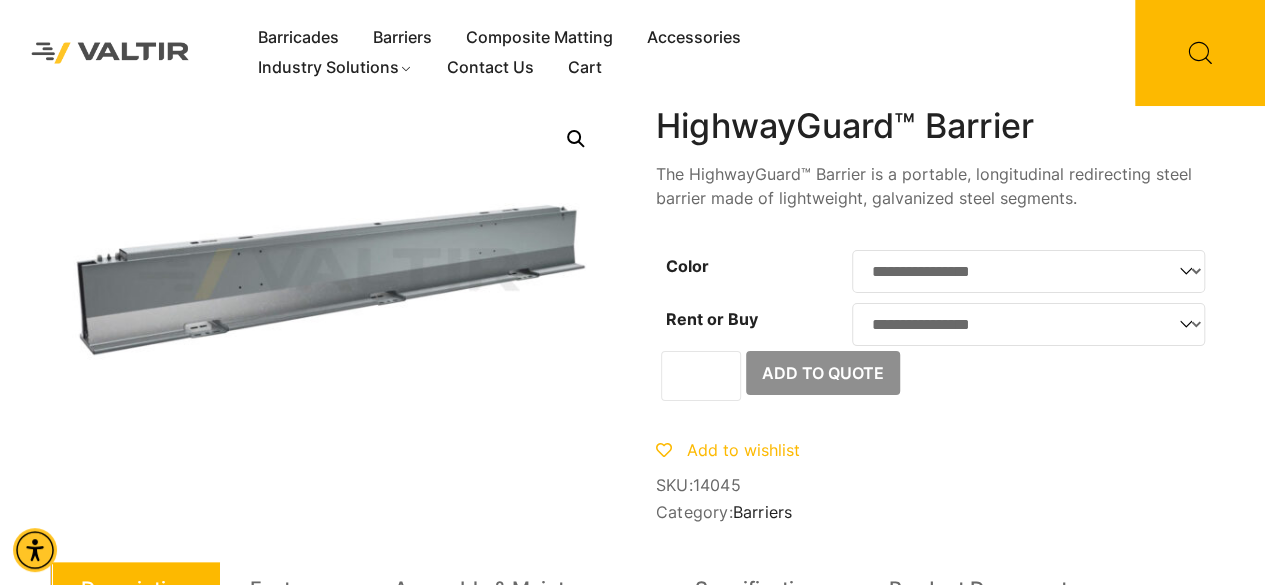 select on "*****" 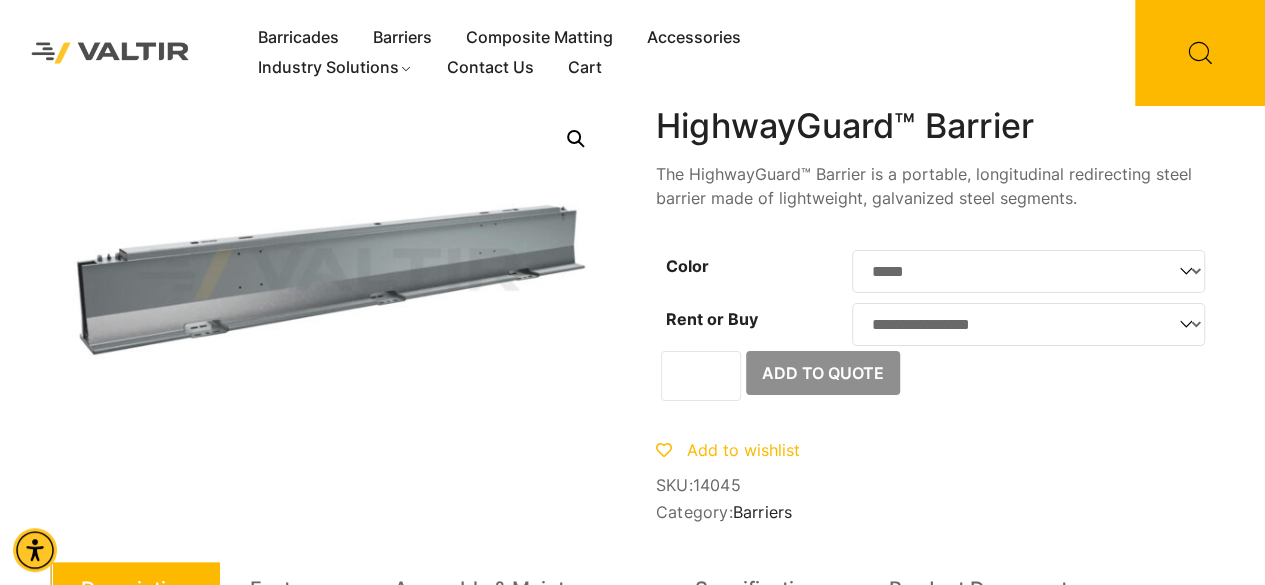 click on "**********" 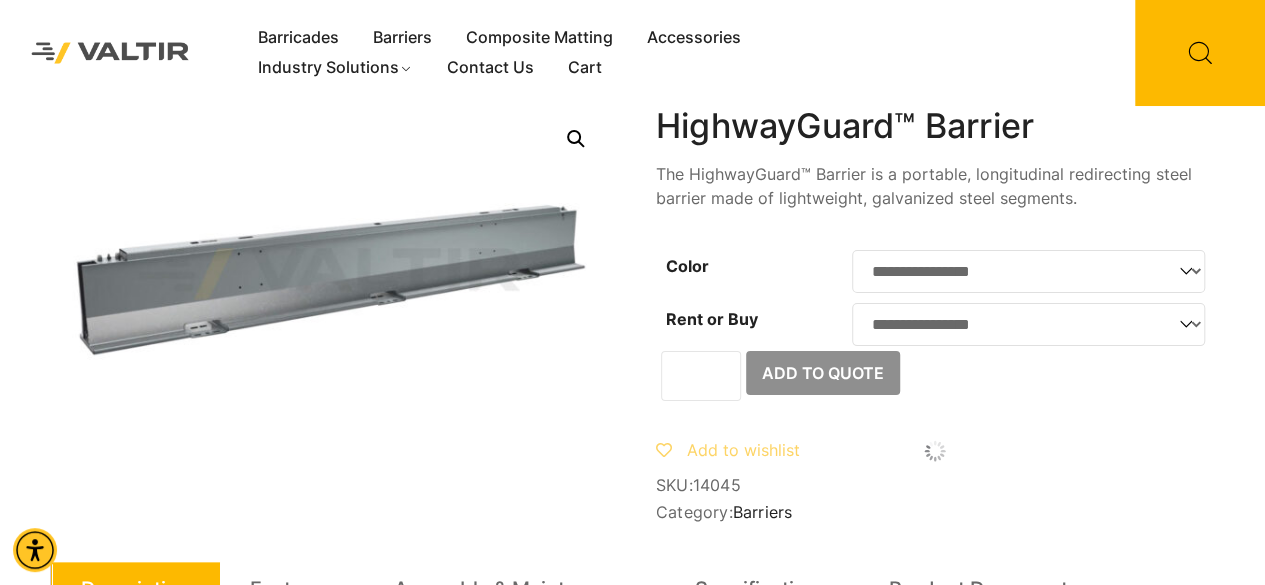 click on "**********" 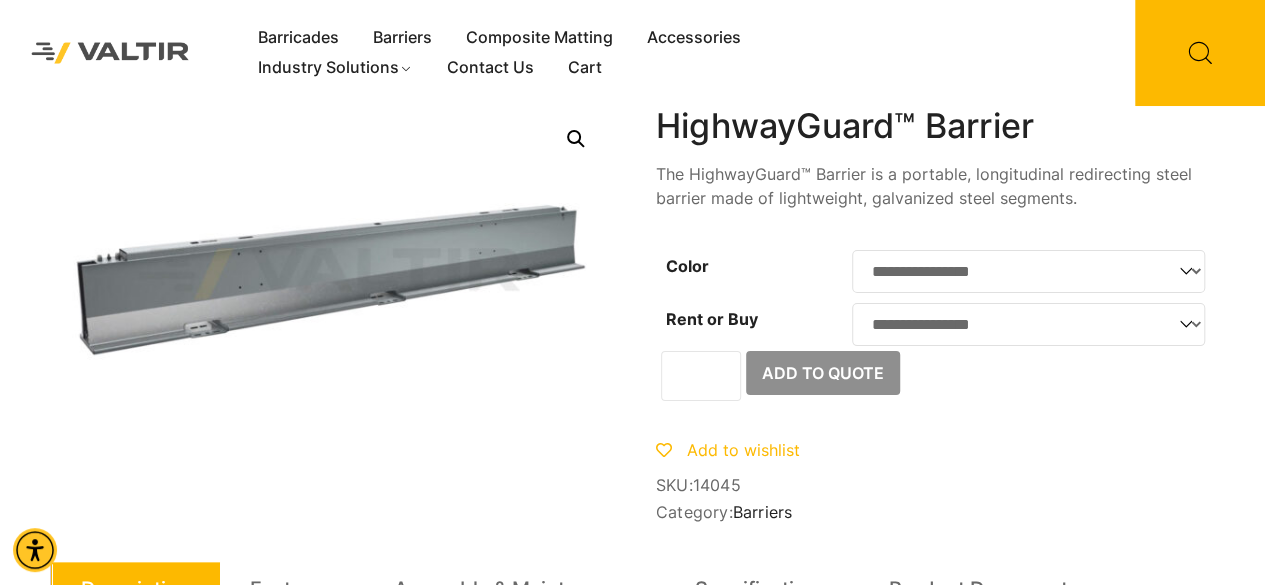 select on "****" 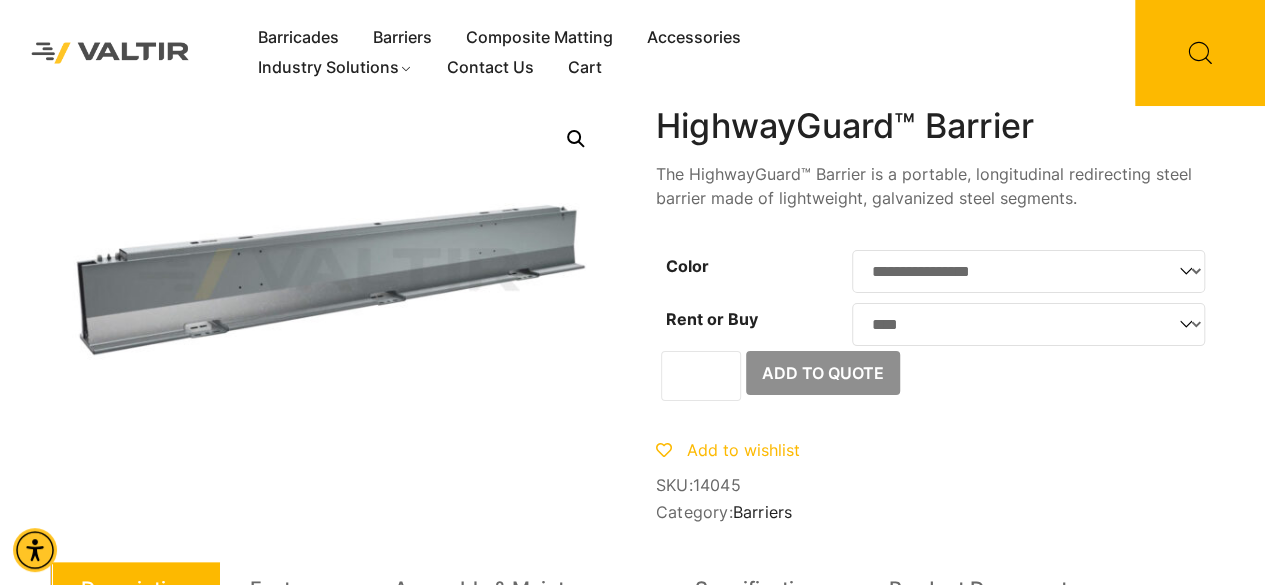 click on "**********" 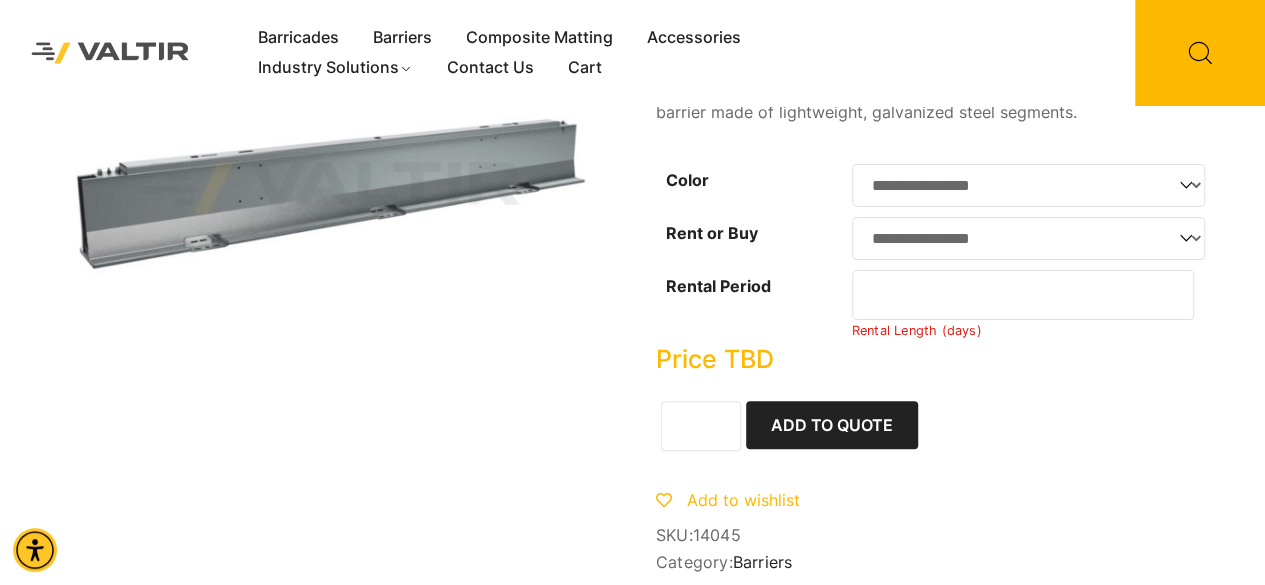 scroll, scrollTop: 83, scrollLeft: 0, axis: vertical 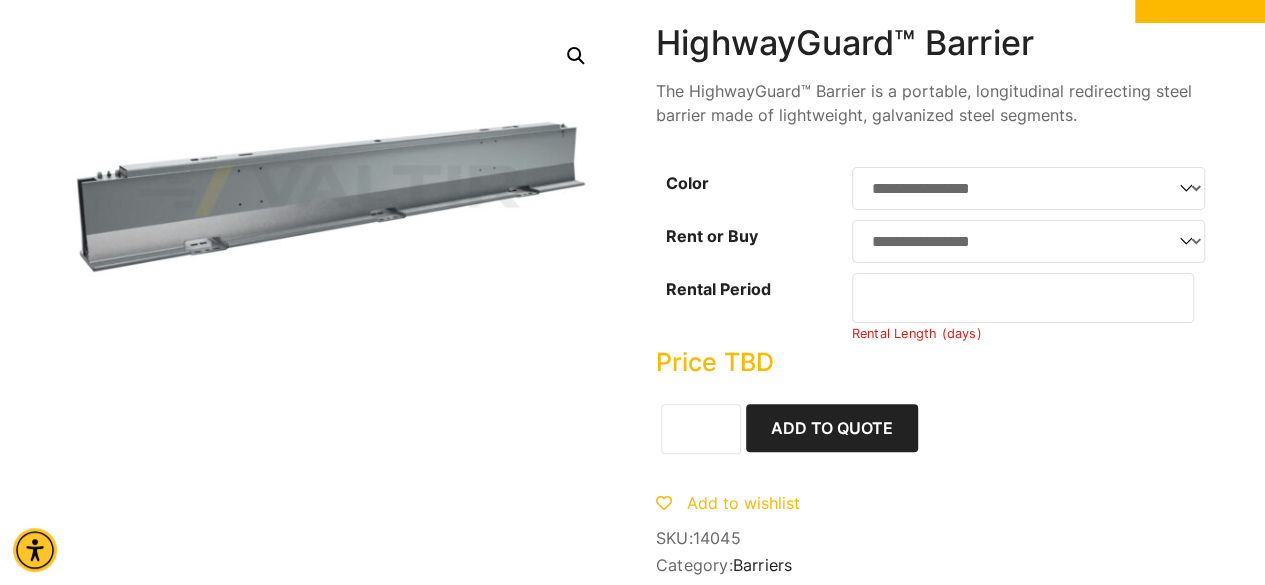 drag, startPoint x: 948, startPoint y: 309, endPoint x: 704, endPoint y: 272, distance: 246.78938 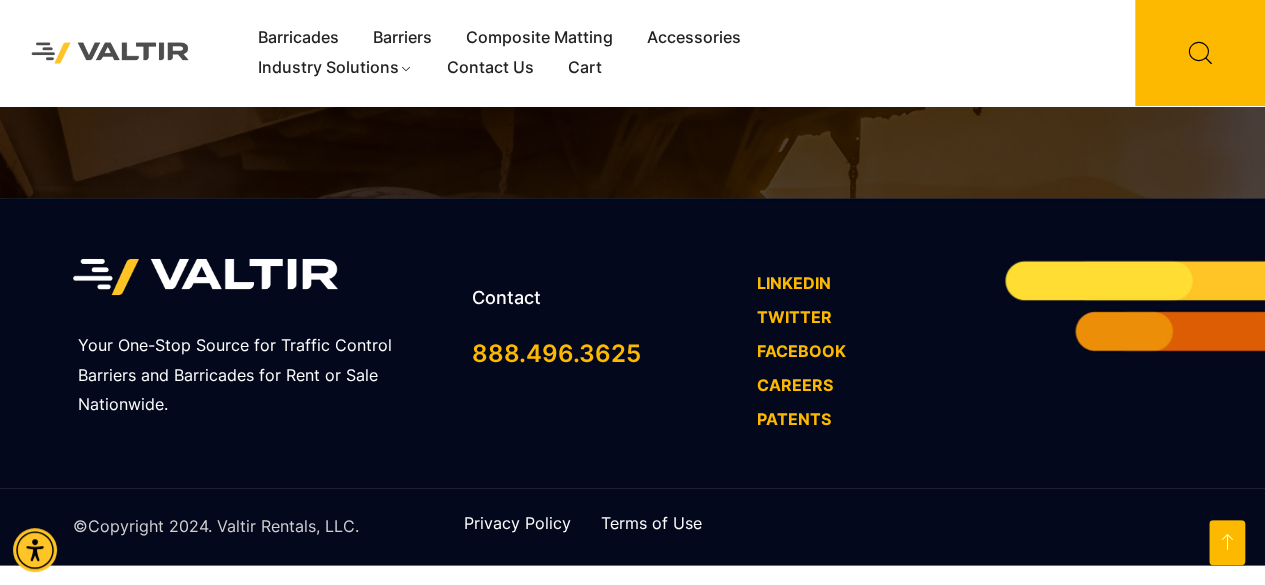 scroll, scrollTop: 1716, scrollLeft: 0, axis: vertical 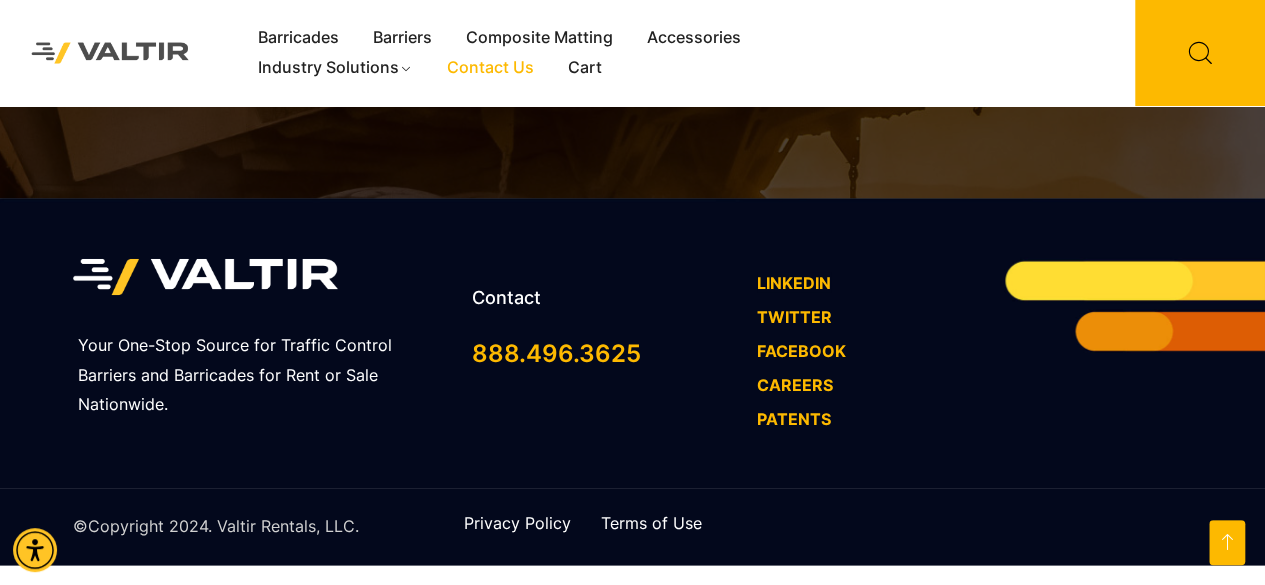 click on "Contact Us" at bounding box center (490, 68) 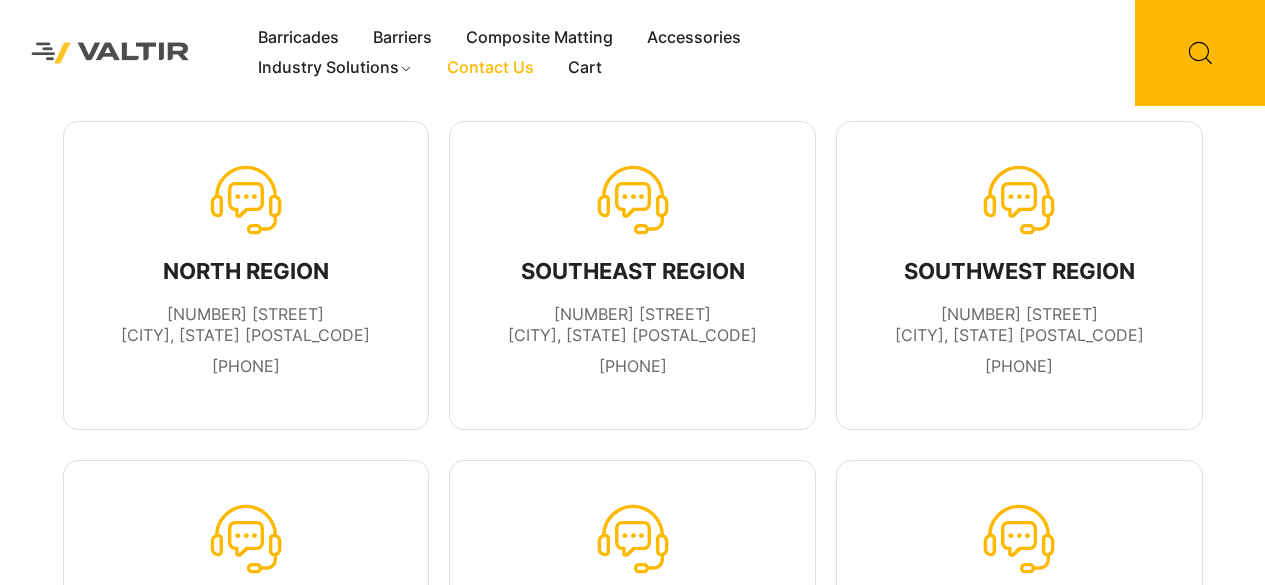 scroll, scrollTop: 0, scrollLeft: 0, axis: both 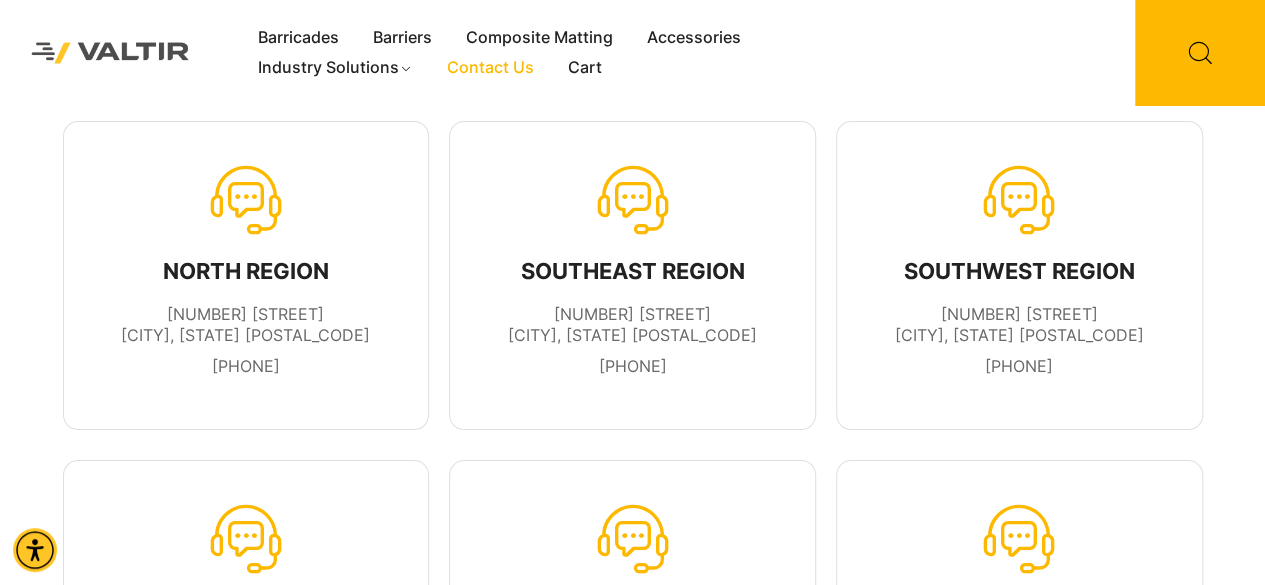 click at bounding box center [110, 53] 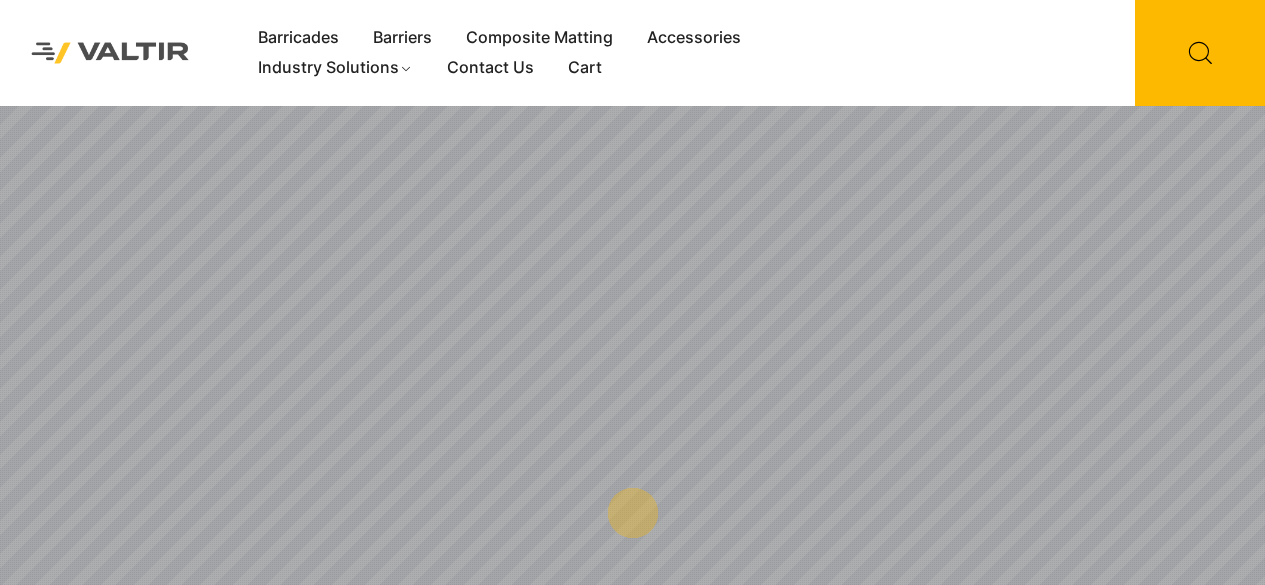 scroll, scrollTop: 0, scrollLeft: 0, axis: both 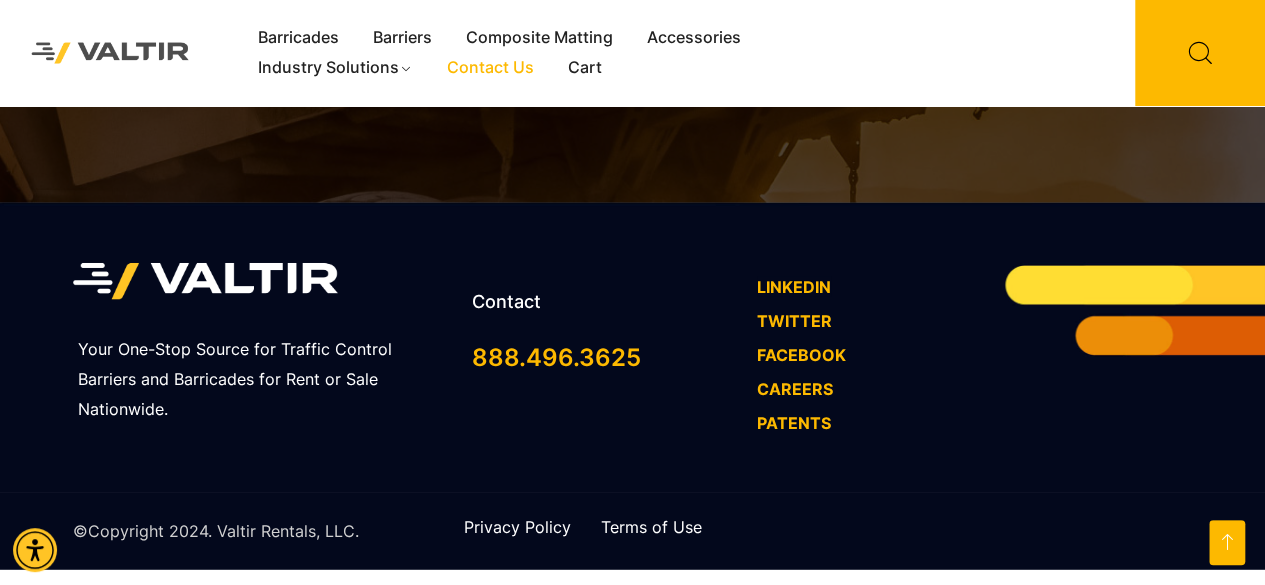 click on "Contact Us" at bounding box center (490, 68) 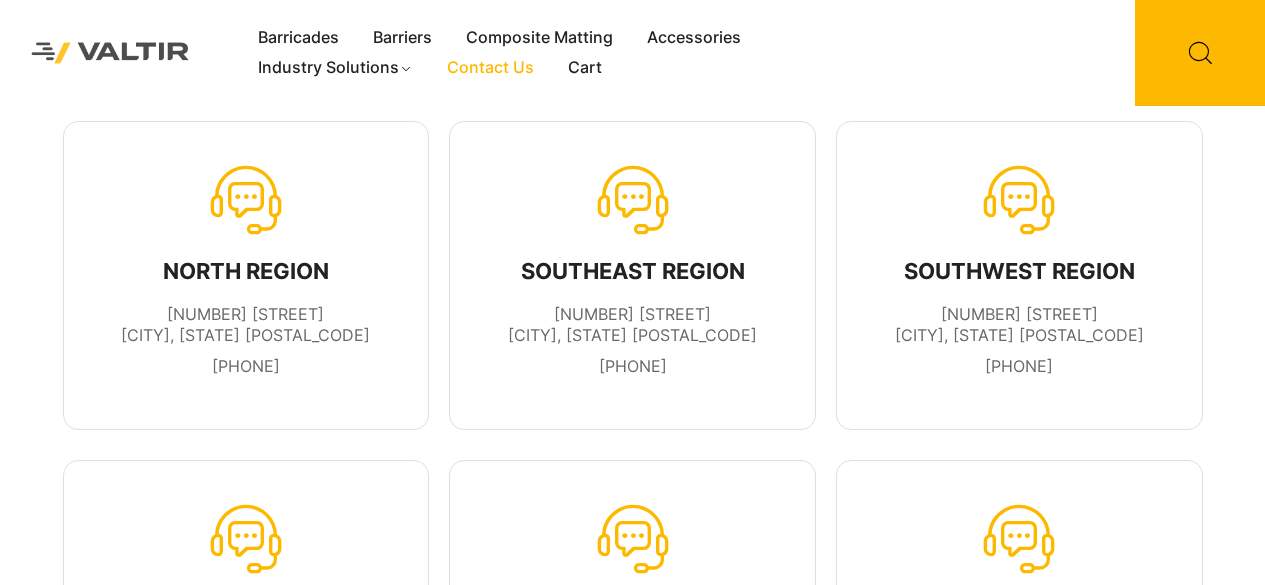 scroll, scrollTop: 0, scrollLeft: 0, axis: both 